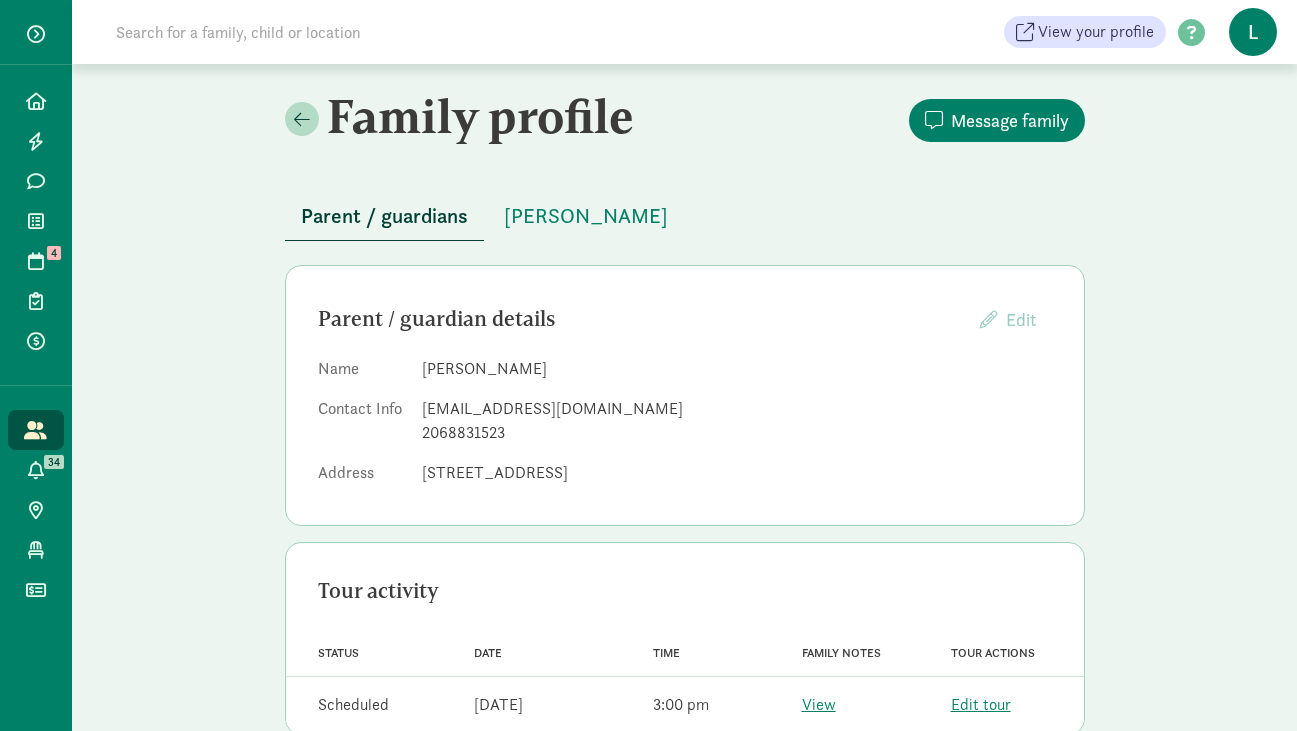 scroll, scrollTop: 0, scrollLeft: 0, axis: both 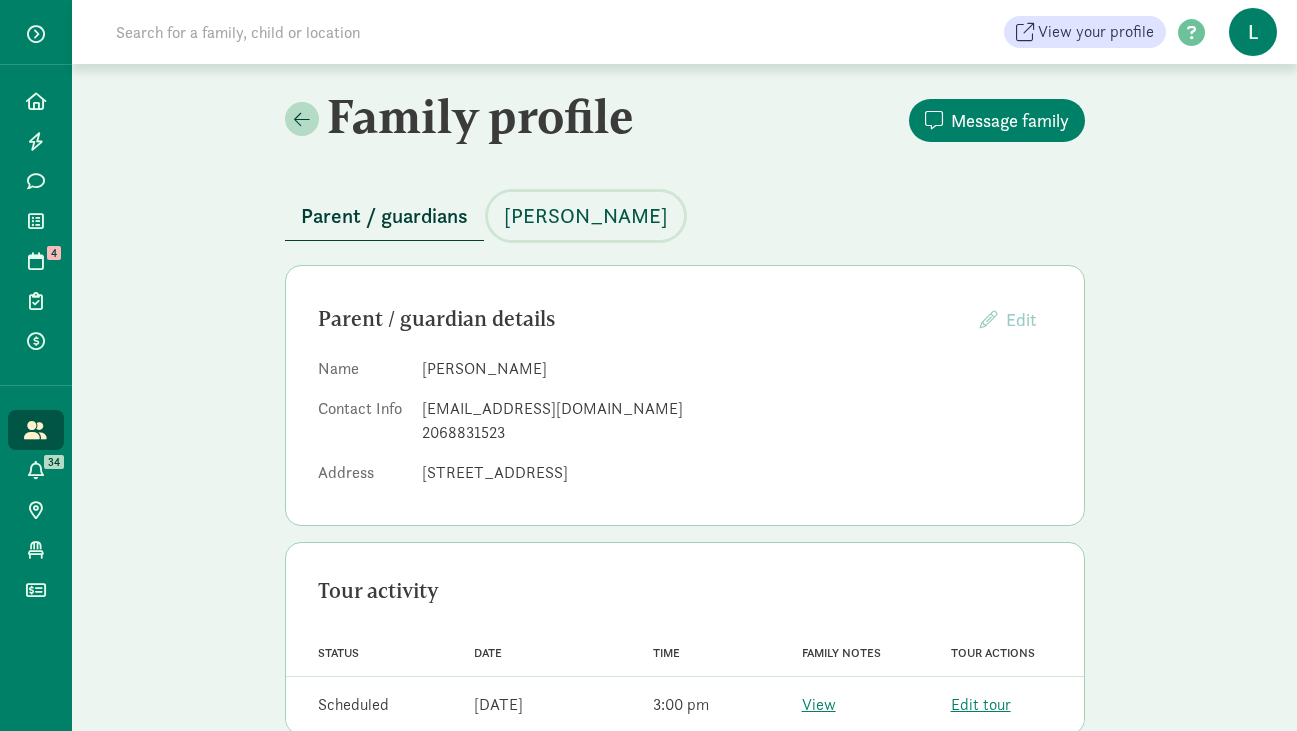 click on "[PERSON_NAME]" at bounding box center (586, 216) 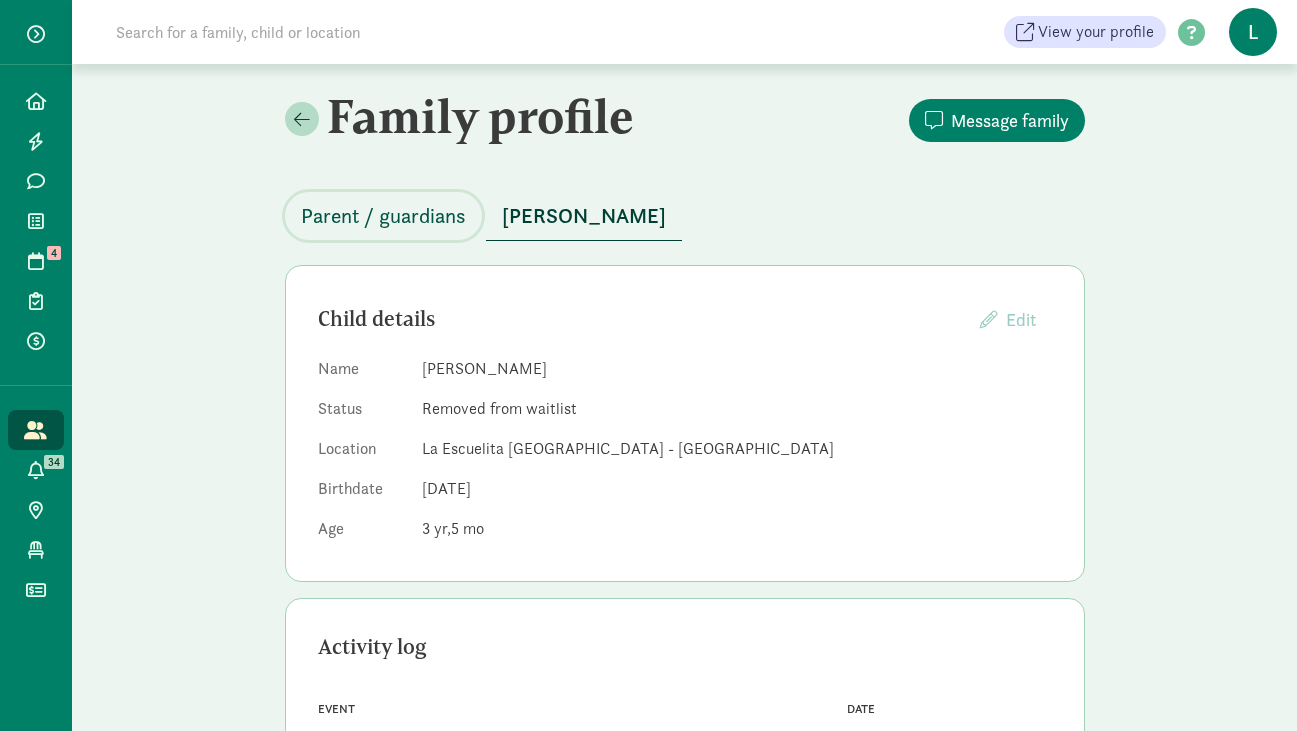 click on "Parent / guardians" at bounding box center (383, 216) 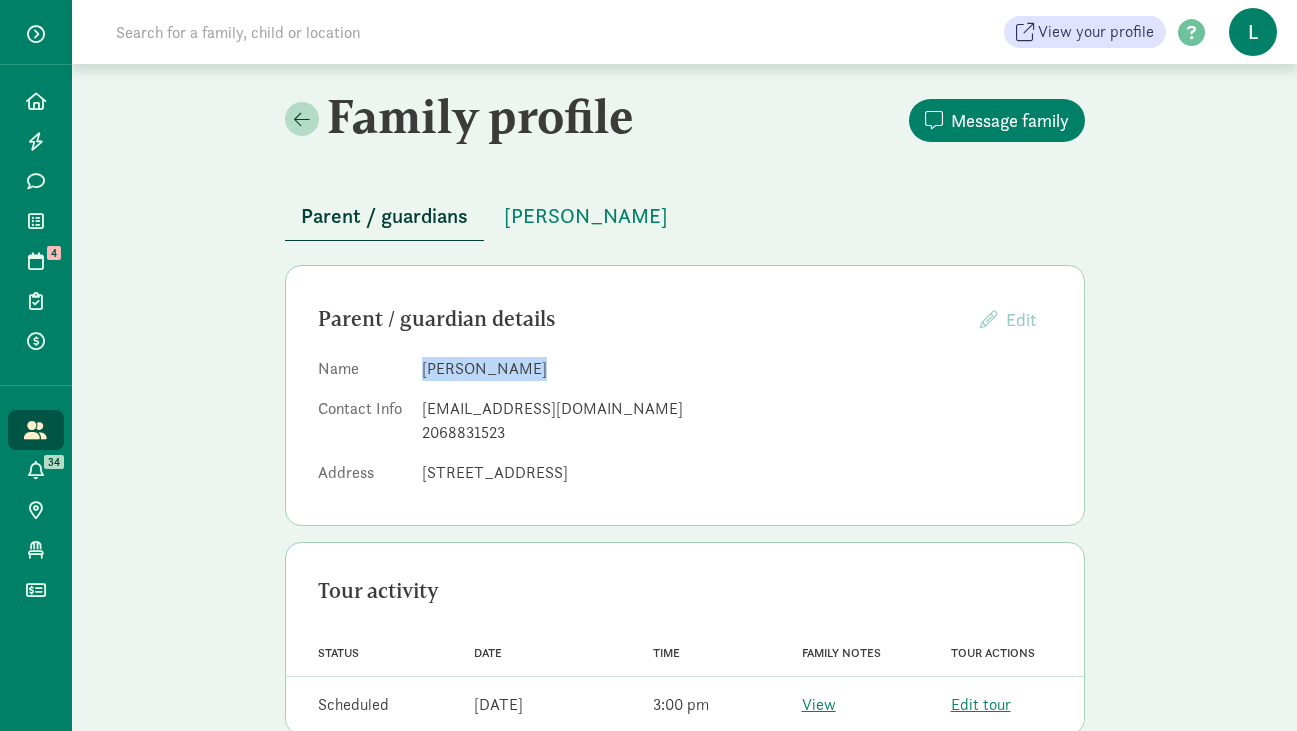 drag, startPoint x: 513, startPoint y: 371, endPoint x: 419, endPoint y: 368, distance: 94.04786 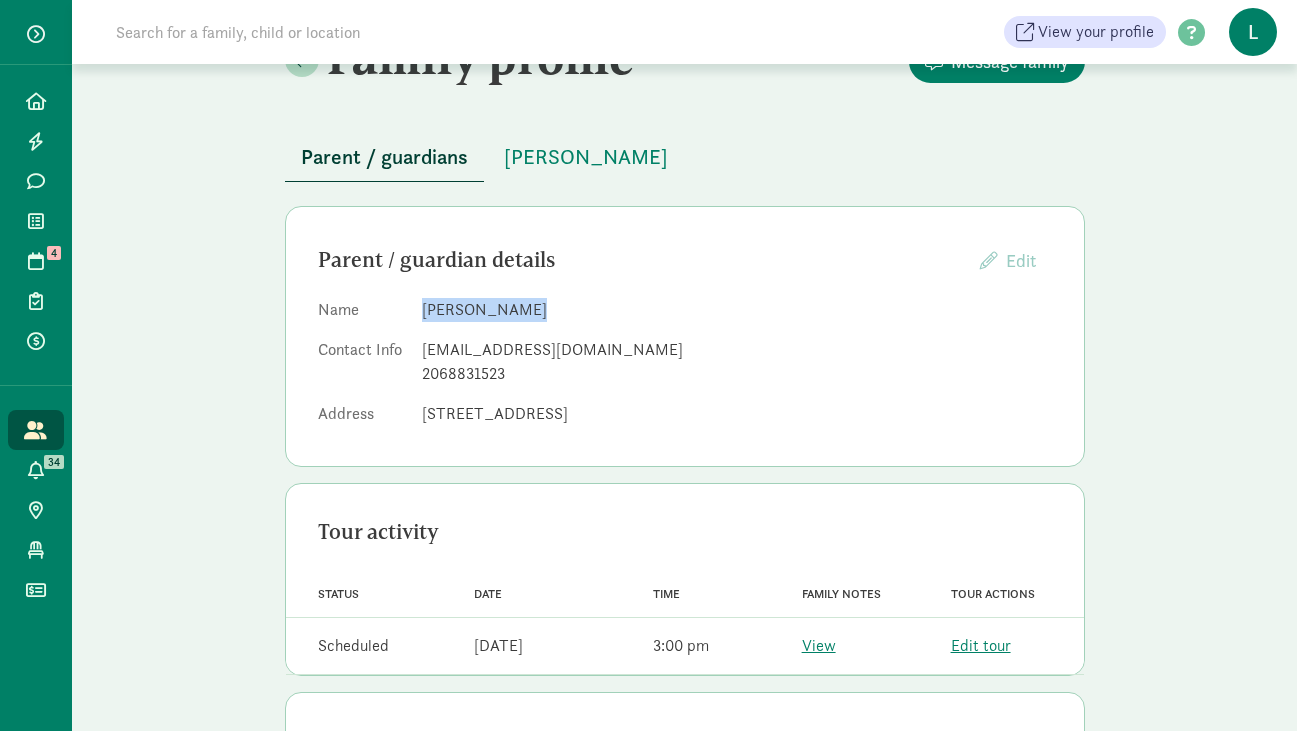scroll, scrollTop: 0, scrollLeft: 0, axis: both 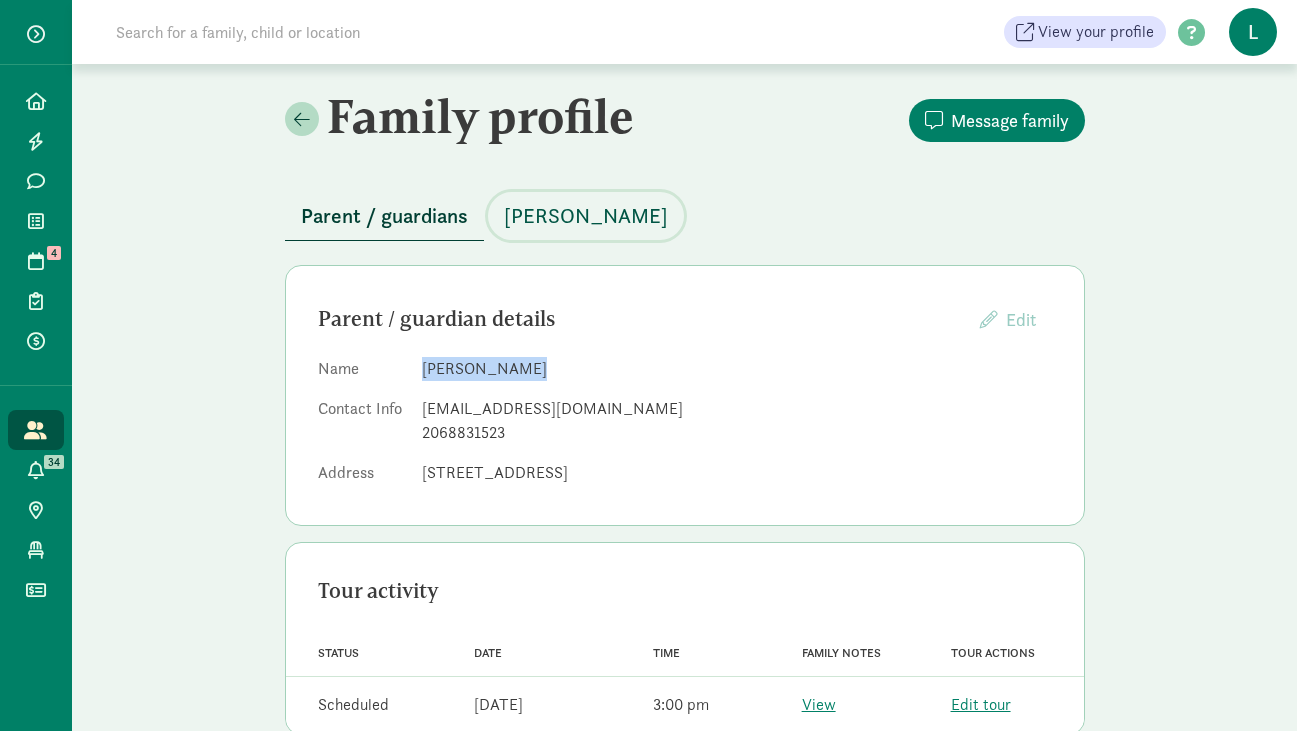 click on "[PERSON_NAME]" at bounding box center [586, 216] 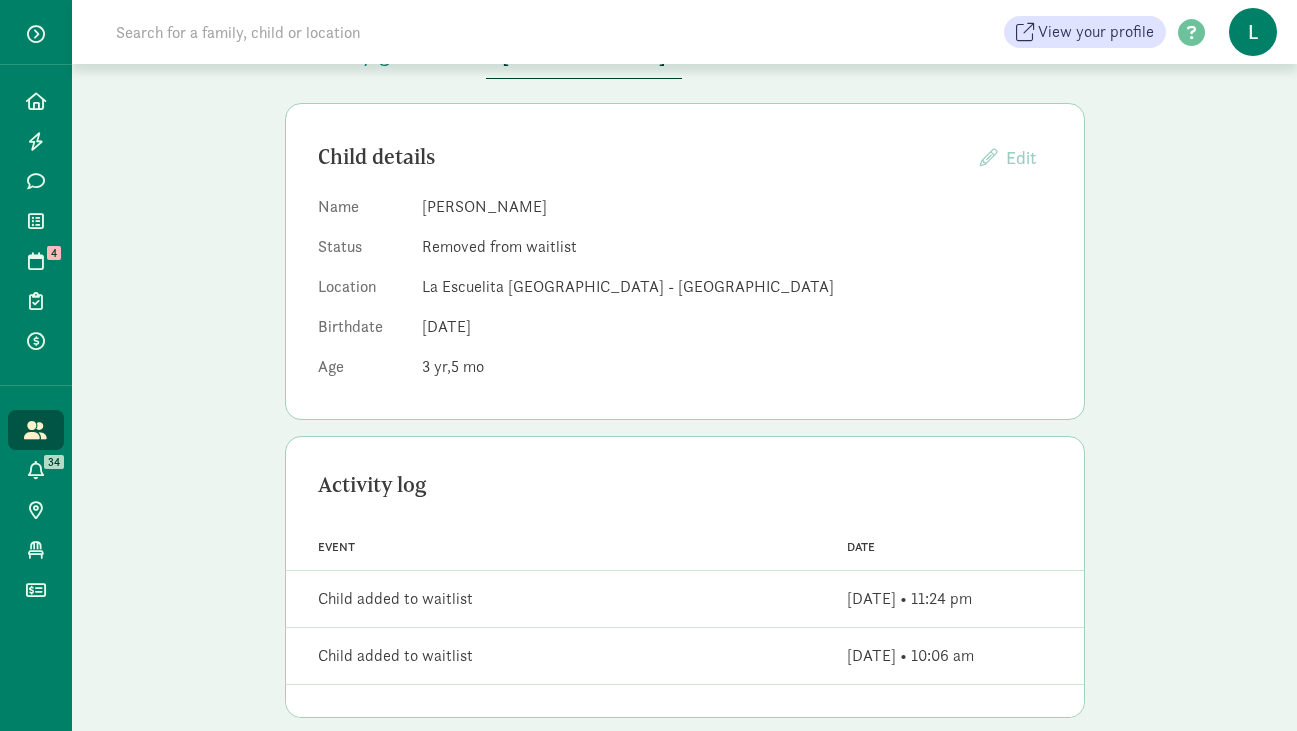 scroll, scrollTop: 0, scrollLeft: 0, axis: both 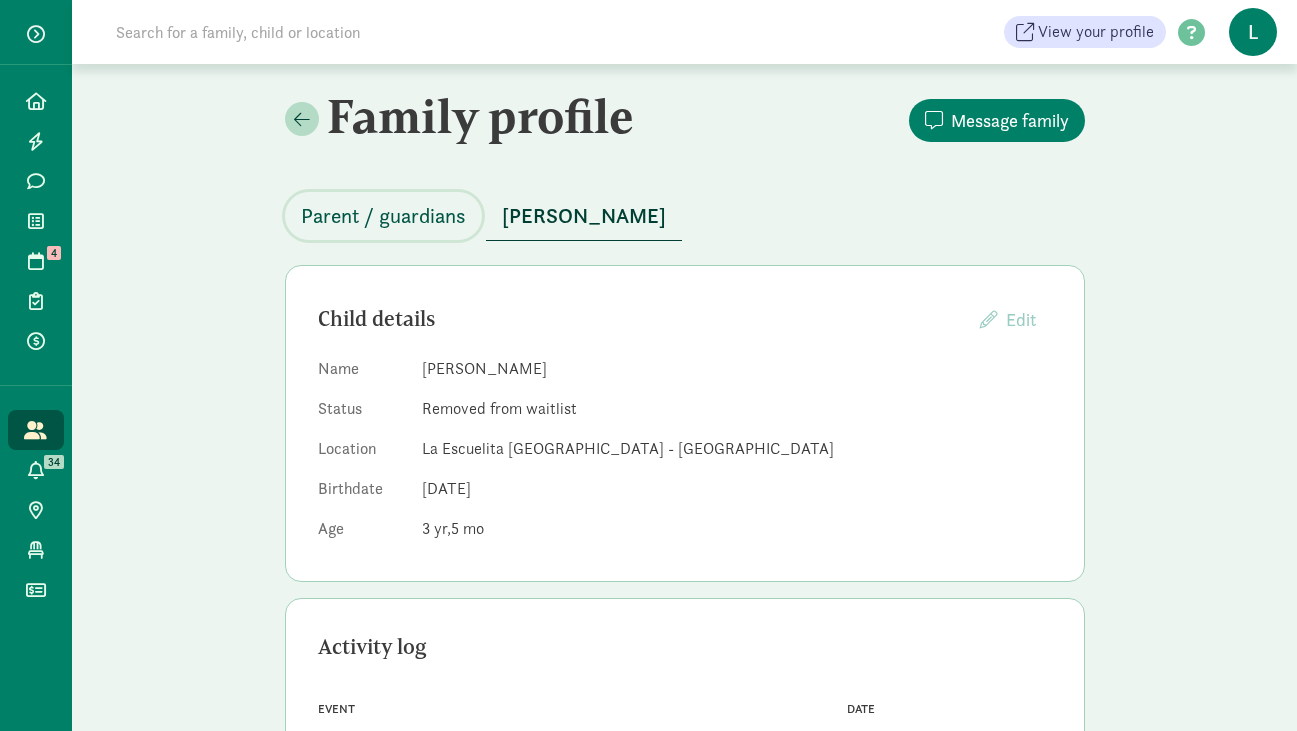 click on "Parent / guardians" at bounding box center (383, 216) 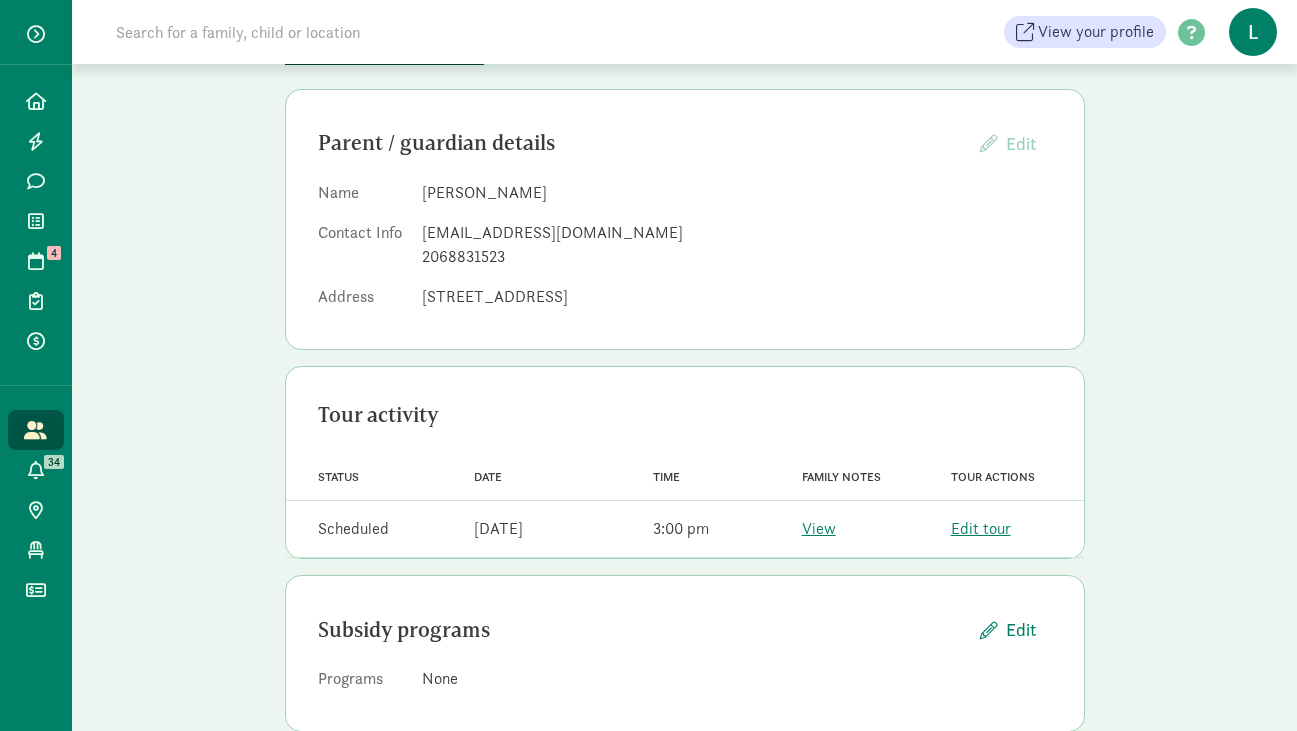 scroll, scrollTop: 187, scrollLeft: 0, axis: vertical 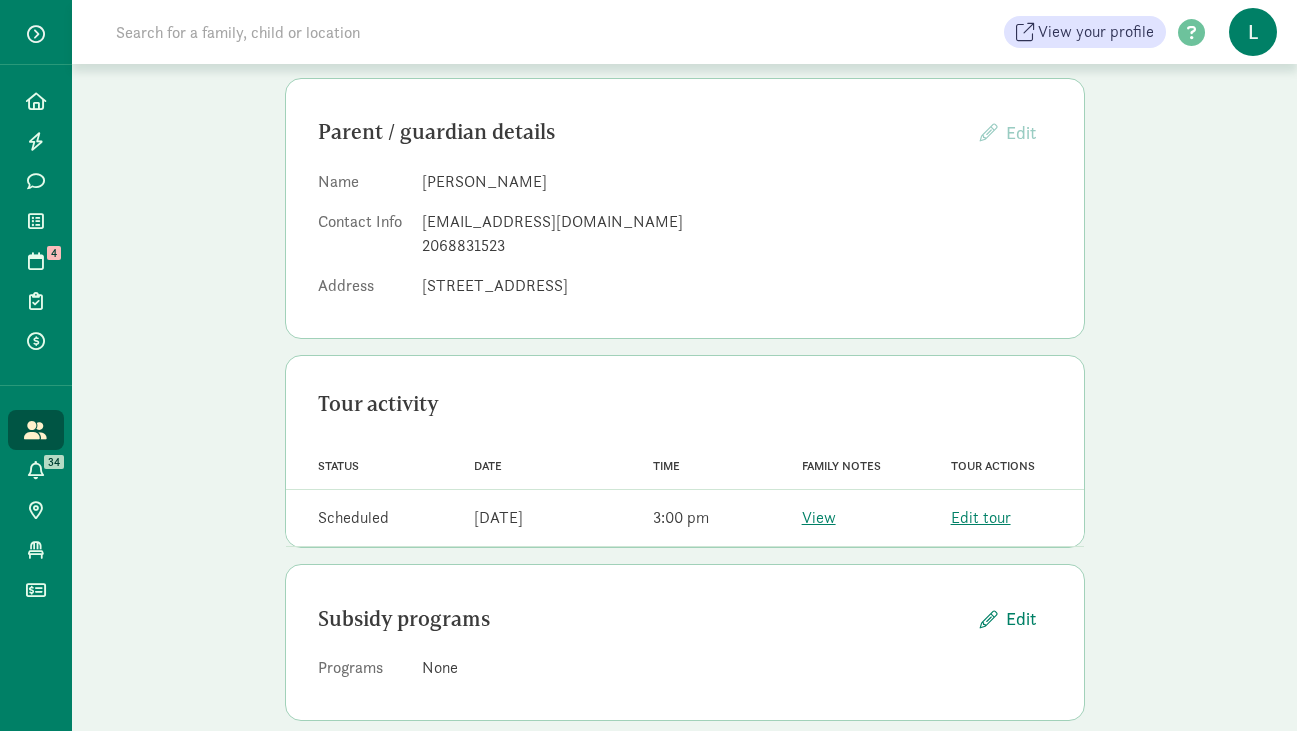 click on "[STREET_ADDRESS]" 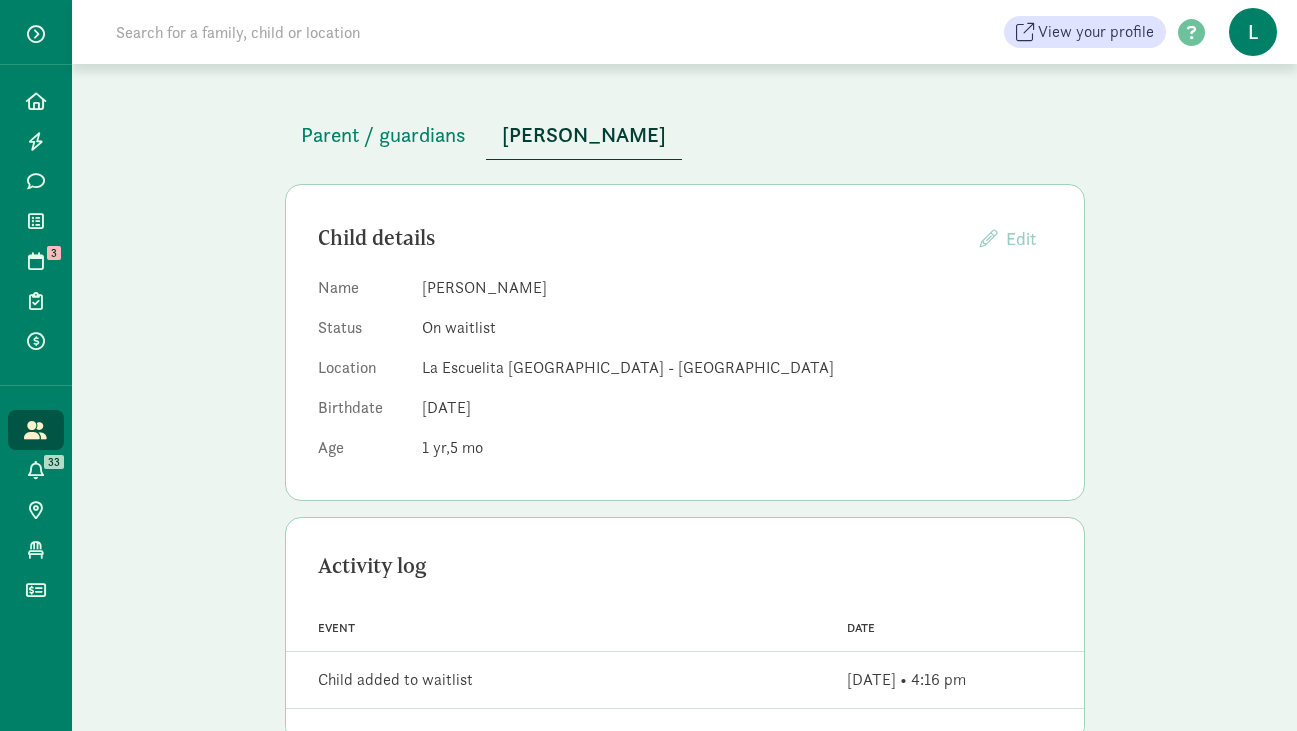 scroll, scrollTop: 74, scrollLeft: 0, axis: vertical 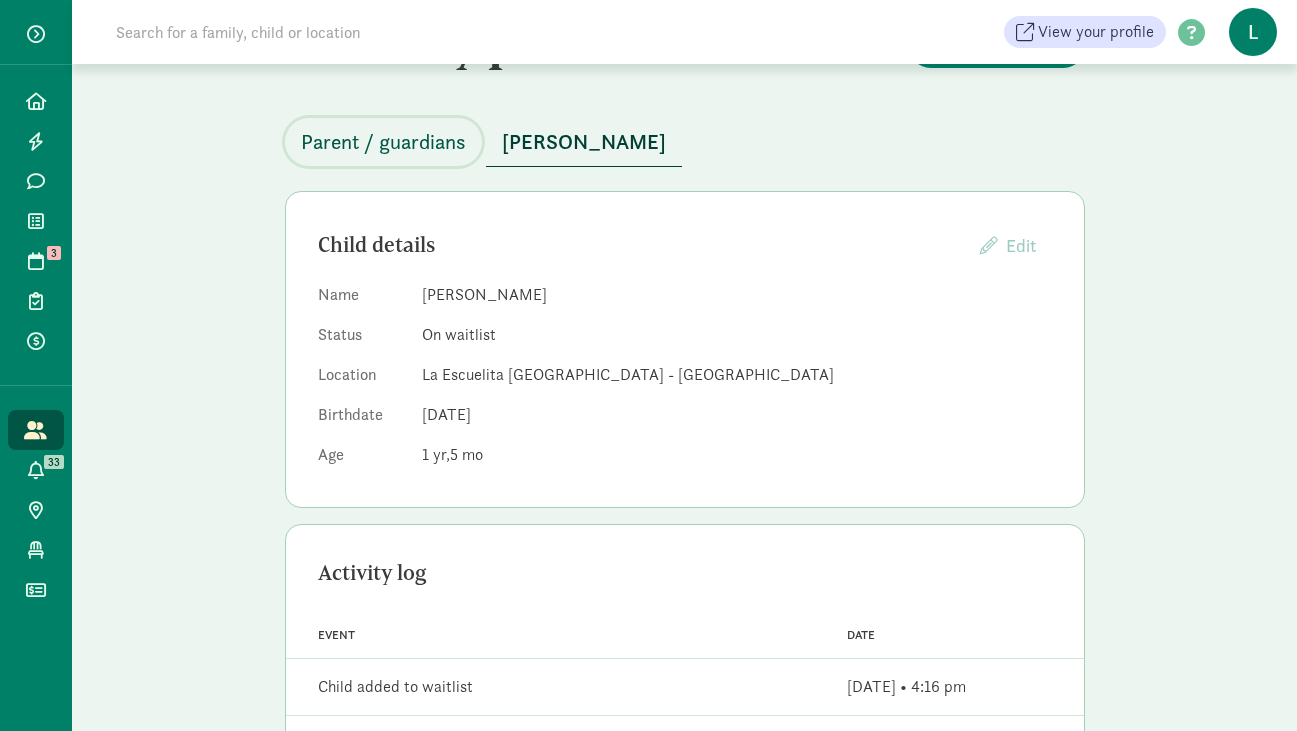 click on "Parent / guardians" at bounding box center (383, 142) 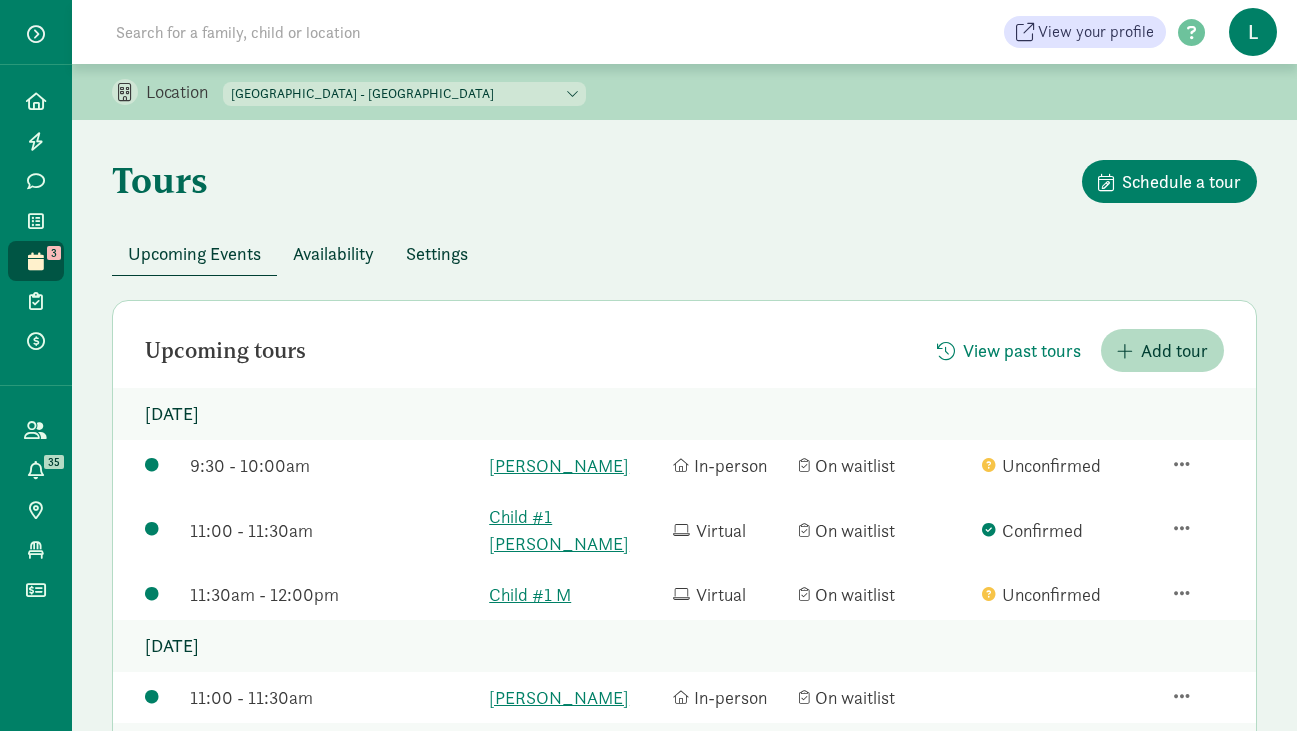 scroll, scrollTop: 0, scrollLeft: 0, axis: both 